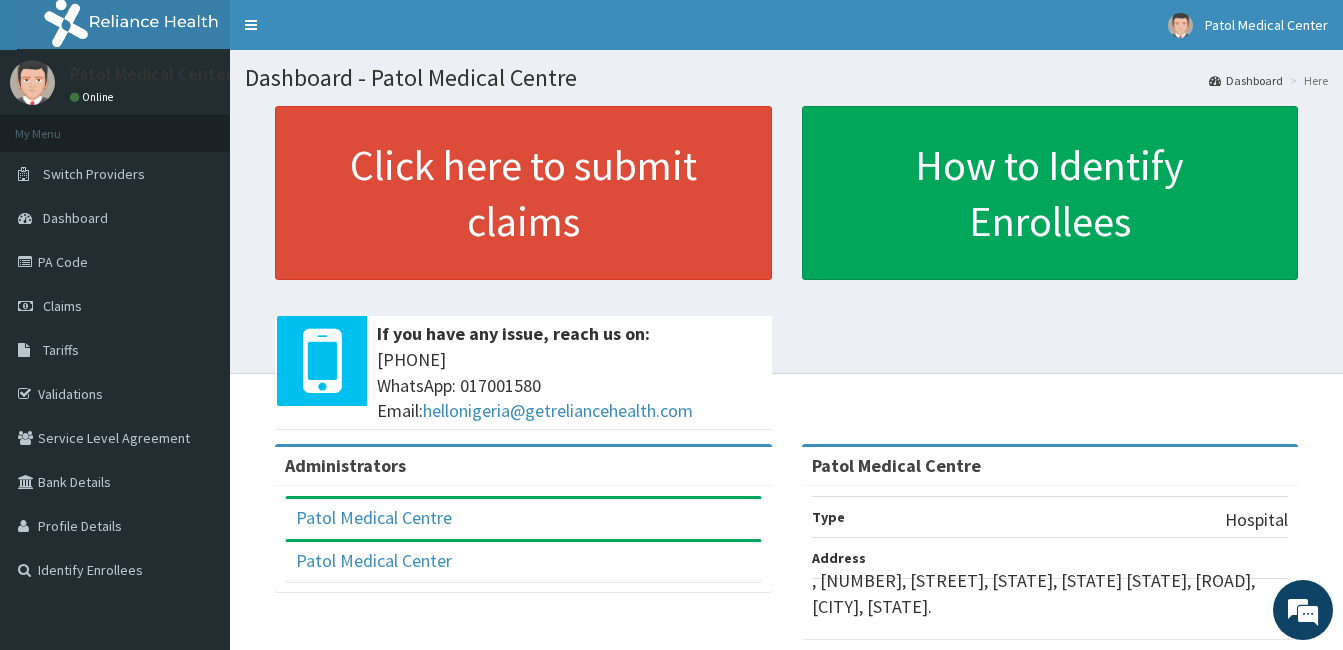 scroll, scrollTop: 0, scrollLeft: 0, axis: both 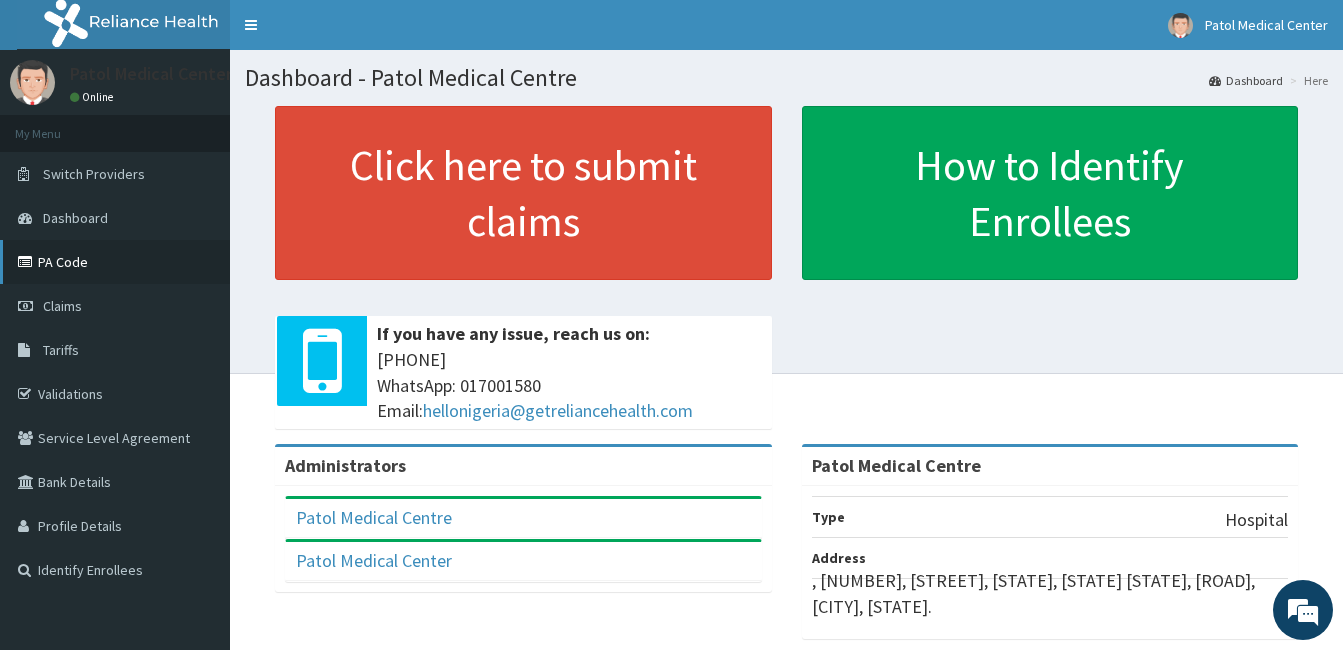 click on "PA Code" at bounding box center (115, 262) 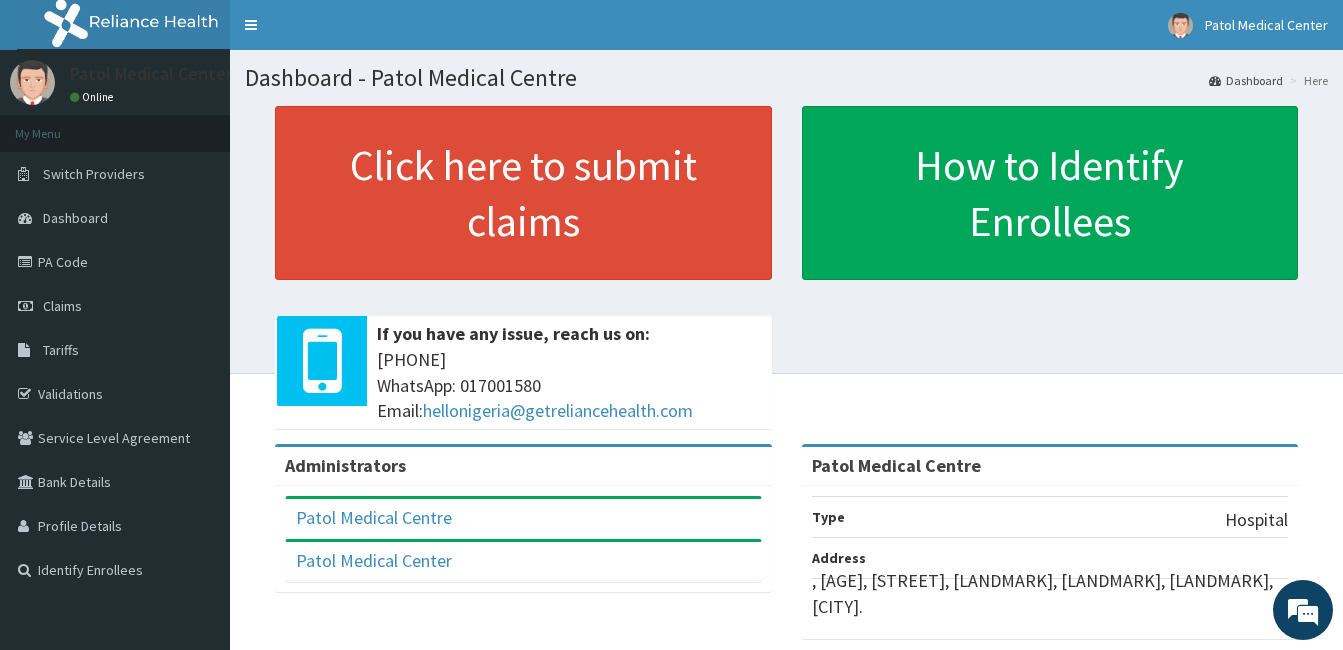 scroll, scrollTop: 0, scrollLeft: 0, axis: both 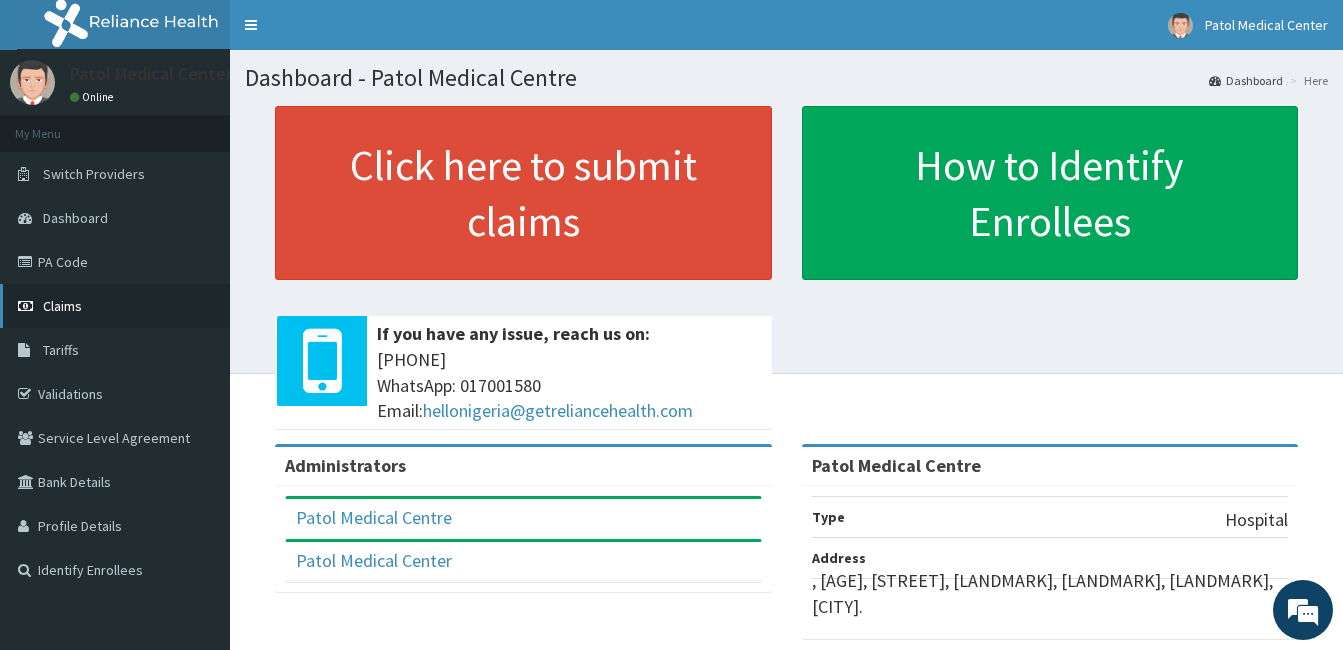 click on "Claims" at bounding box center (62, 306) 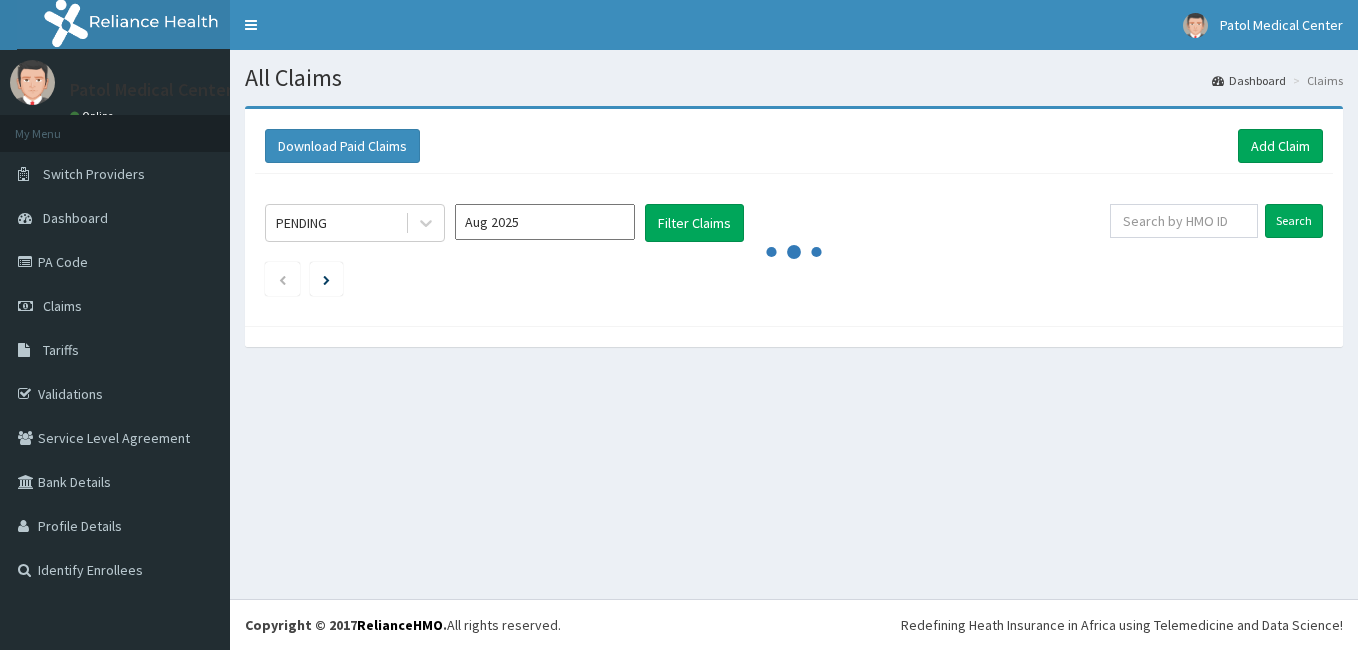scroll, scrollTop: 0, scrollLeft: 0, axis: both 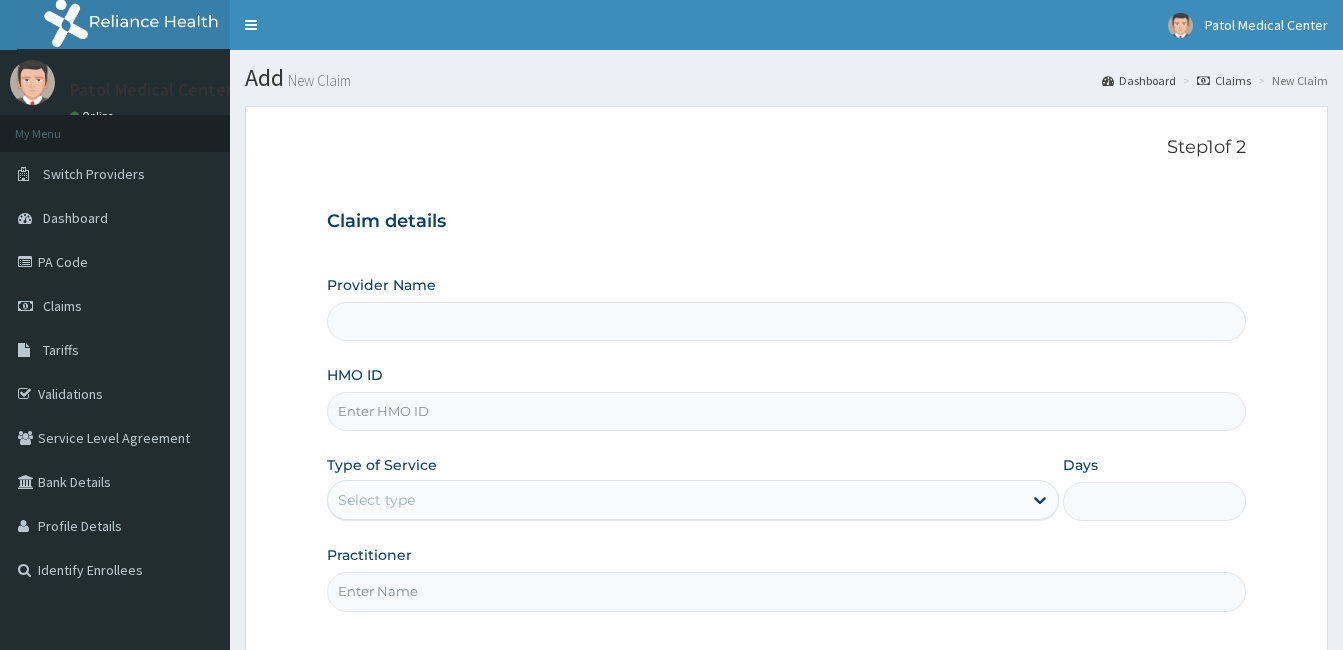 type on "Patol Medical Centre" 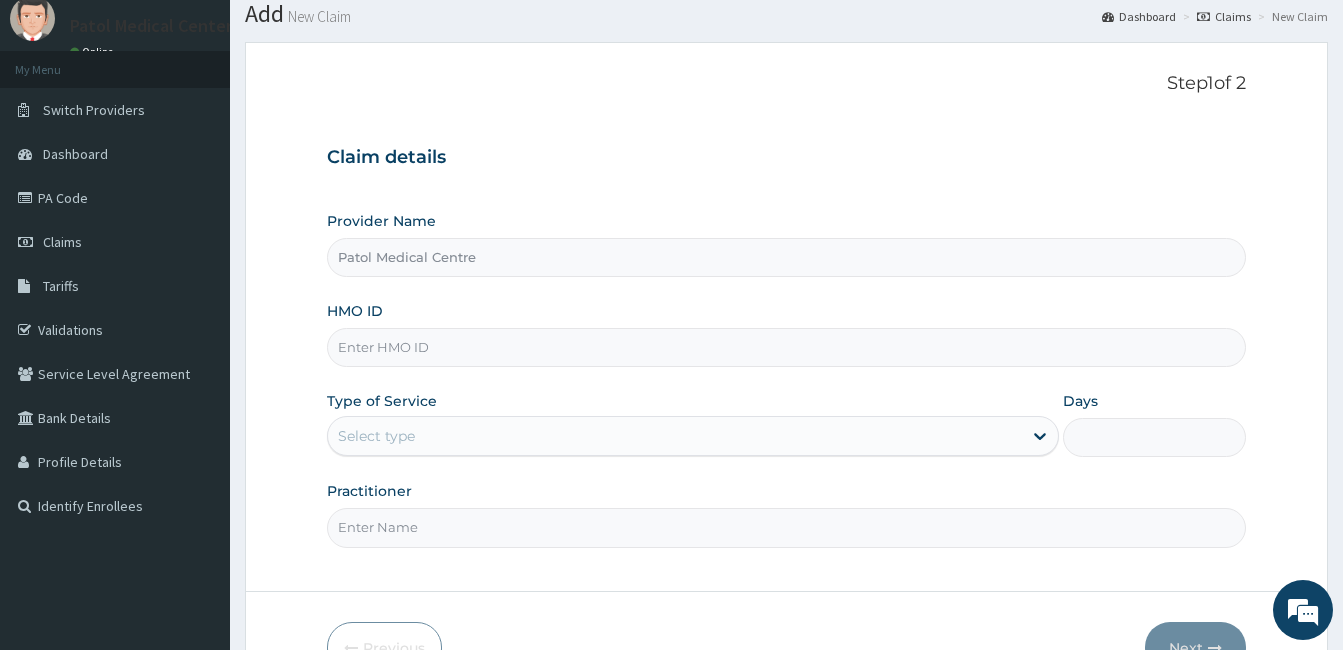 scroll, scrollTop: 100, scrollLeft: 0, axis: vertical 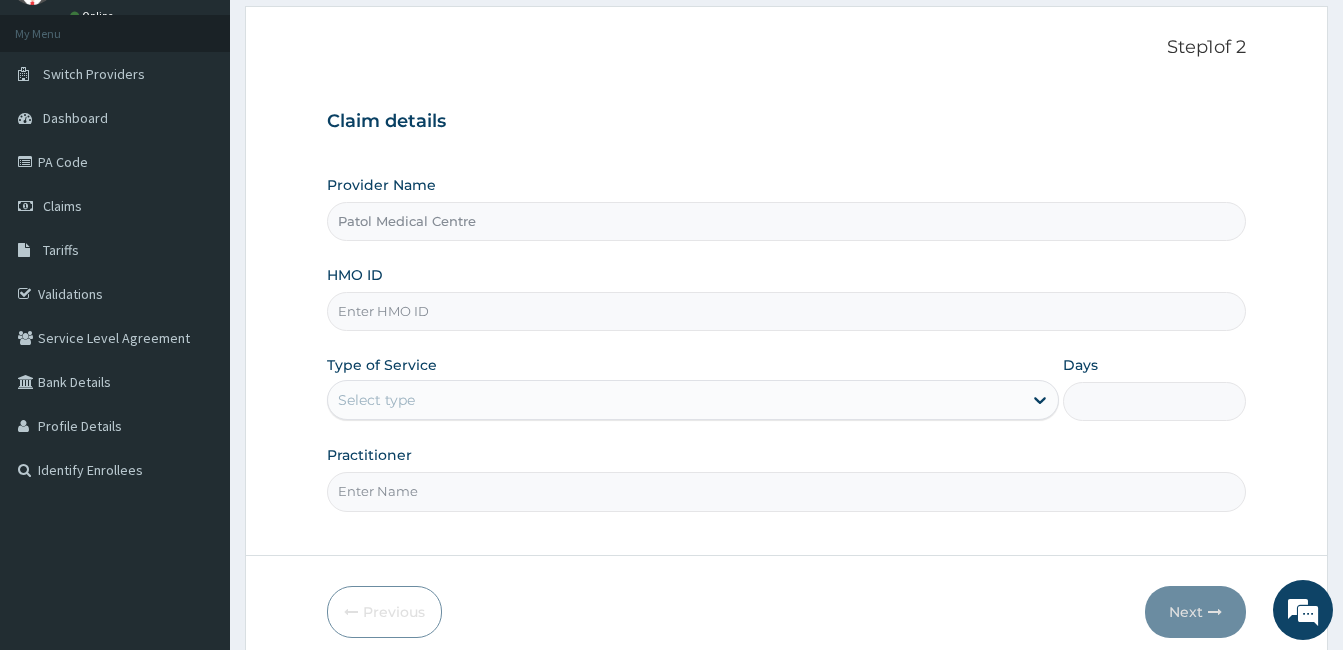 click on "HMO ID" at bounding box center (786, 311) 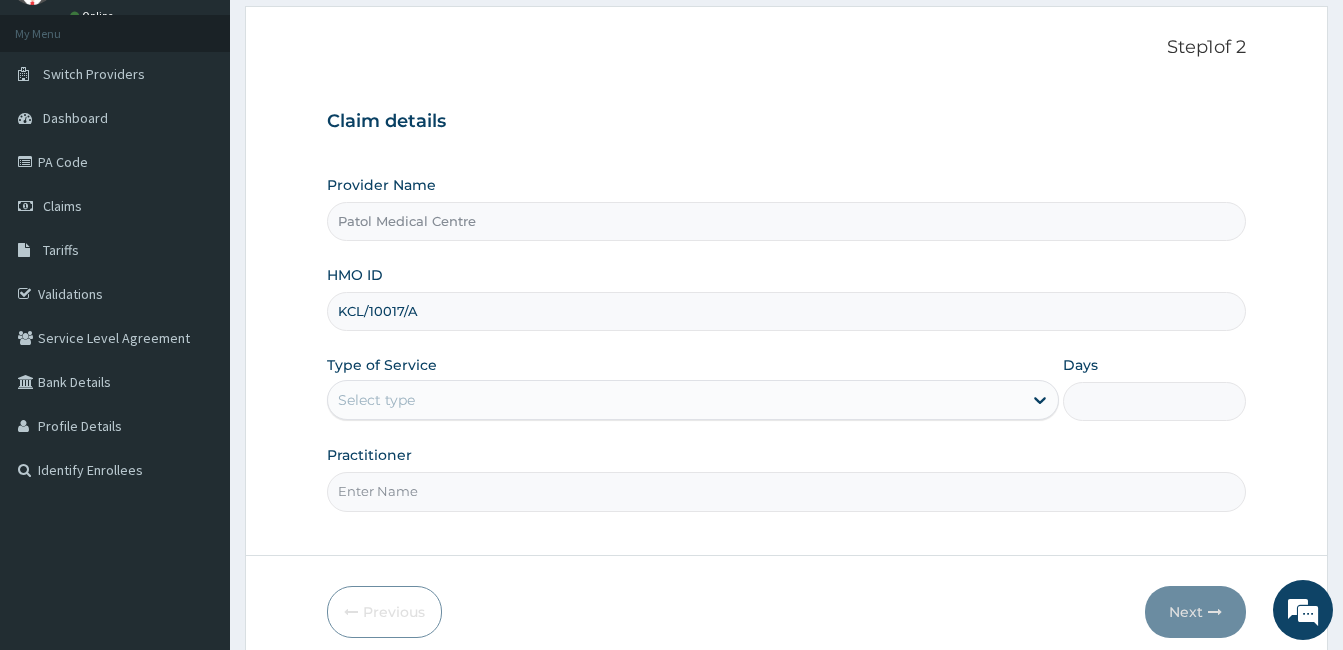 type on "KCL/10017/A" 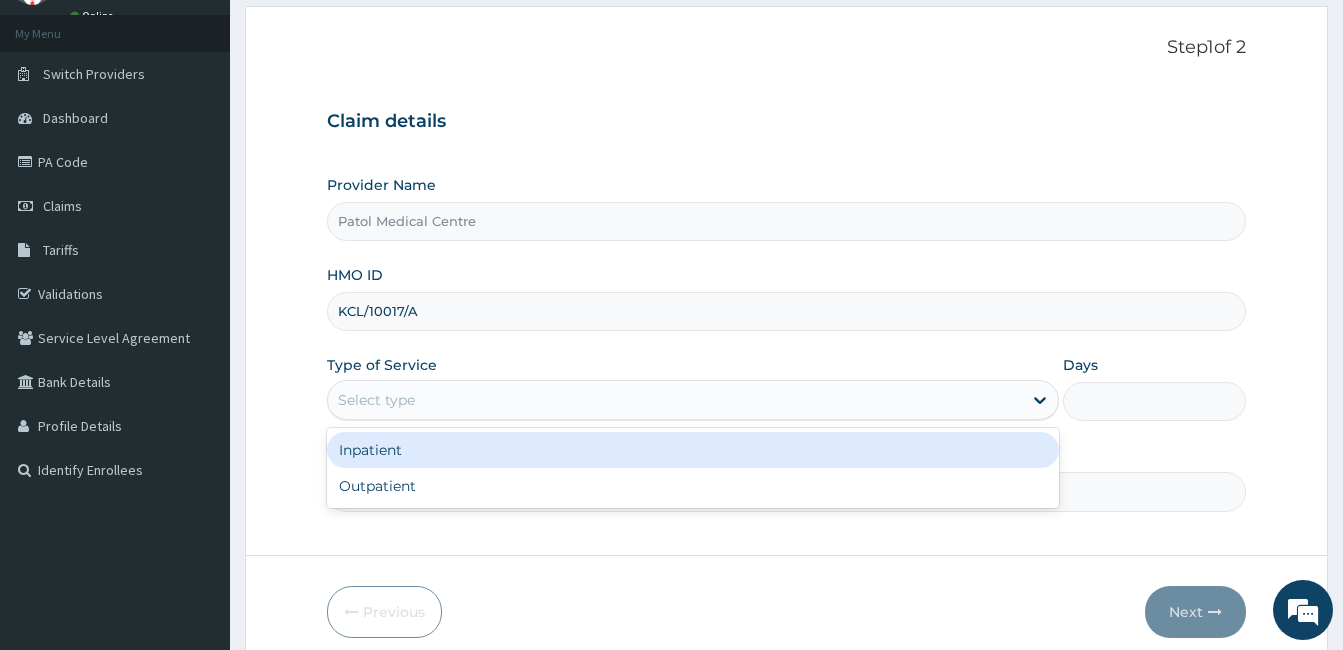 click on "Select type" at bounding box center (693, 400) 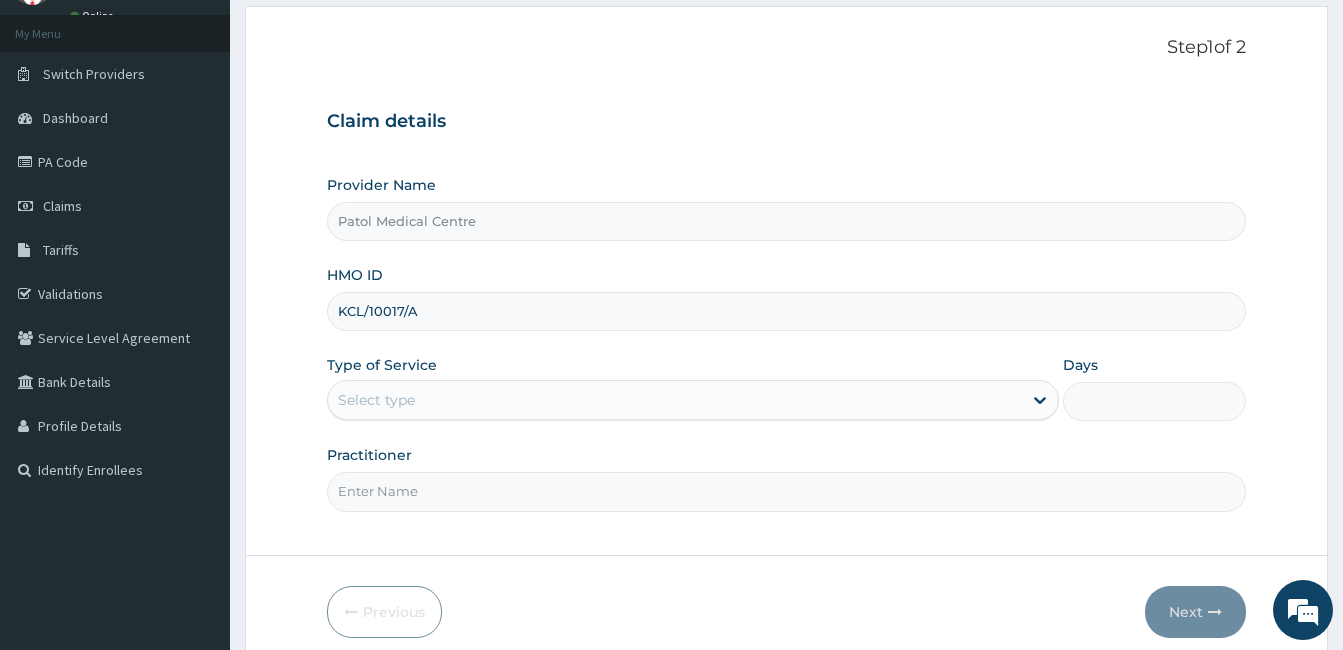 paste on "PA/B89ADC" 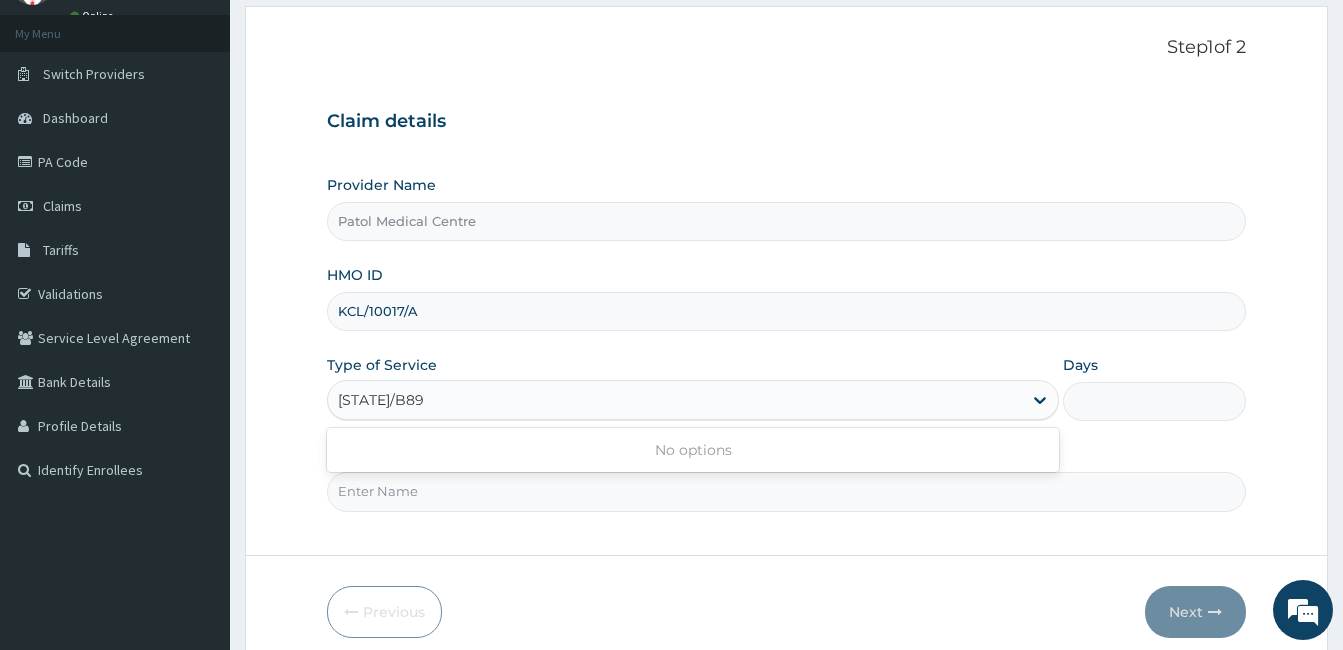 type on "PA/B89ADC" 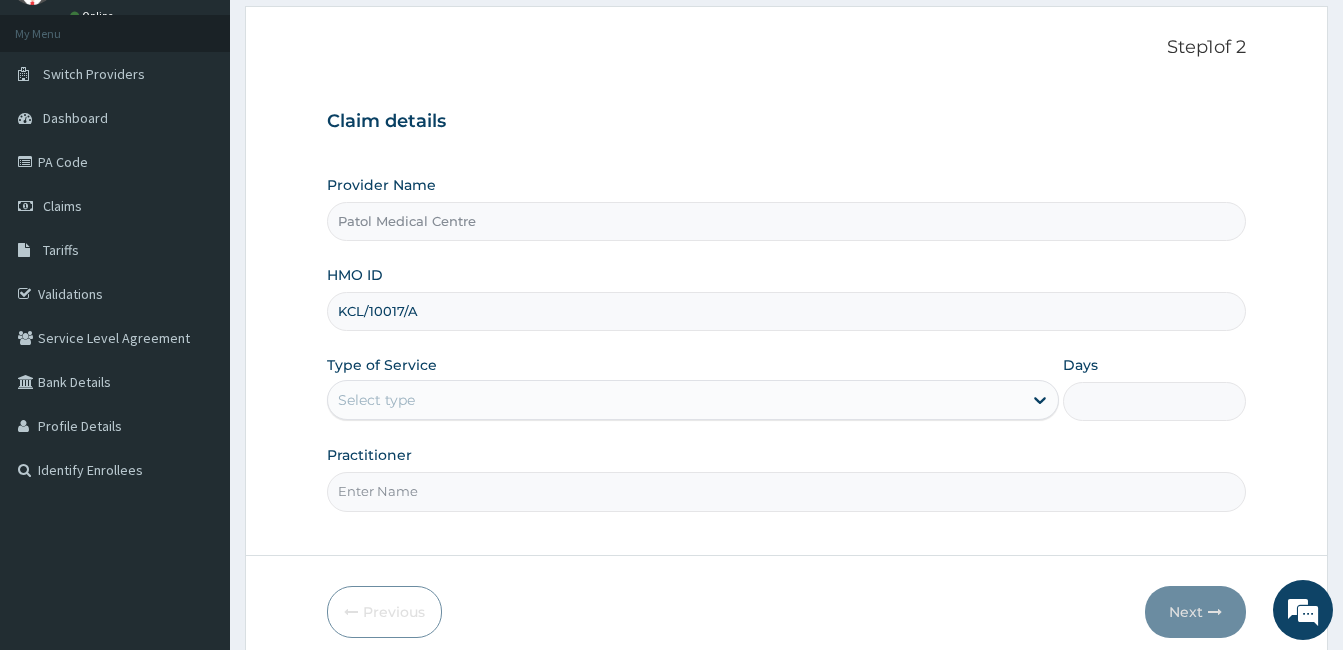 click on "Type of Service Select type" at bounding box center [693, 388] 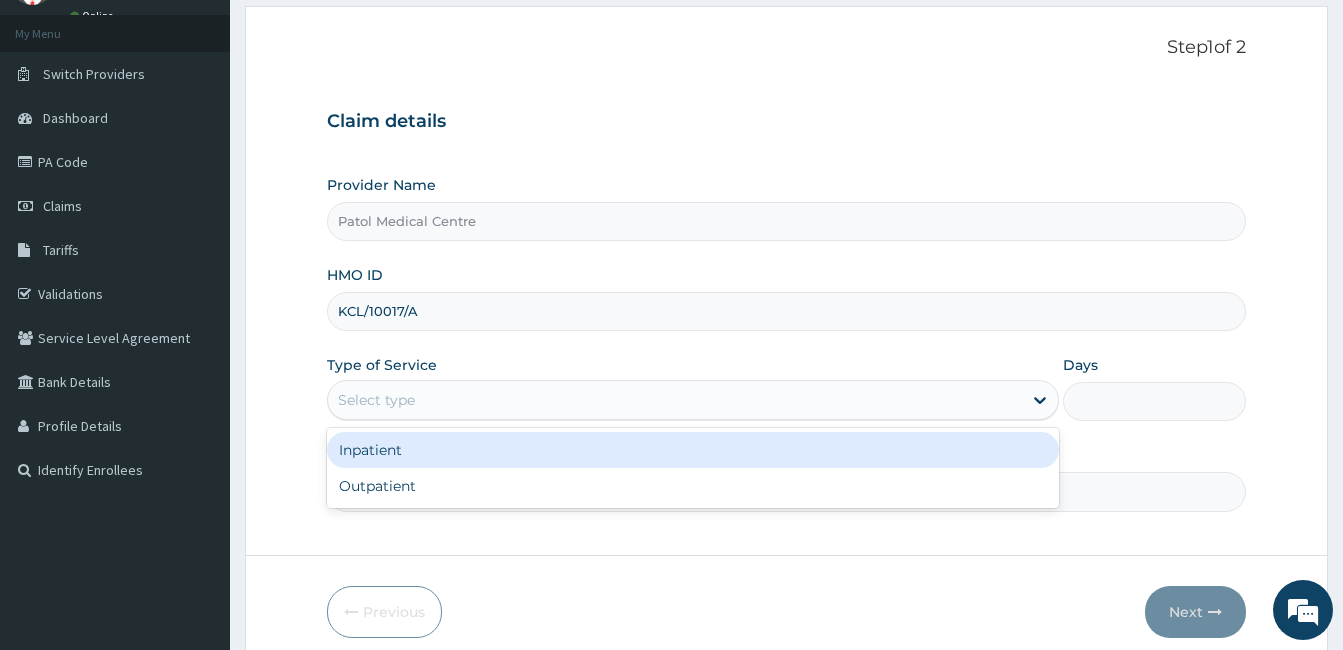 drag, startPoint x: 449, startPoint y: 403, endPoint x: 447, endPoint y: 427, distance: 24.083189 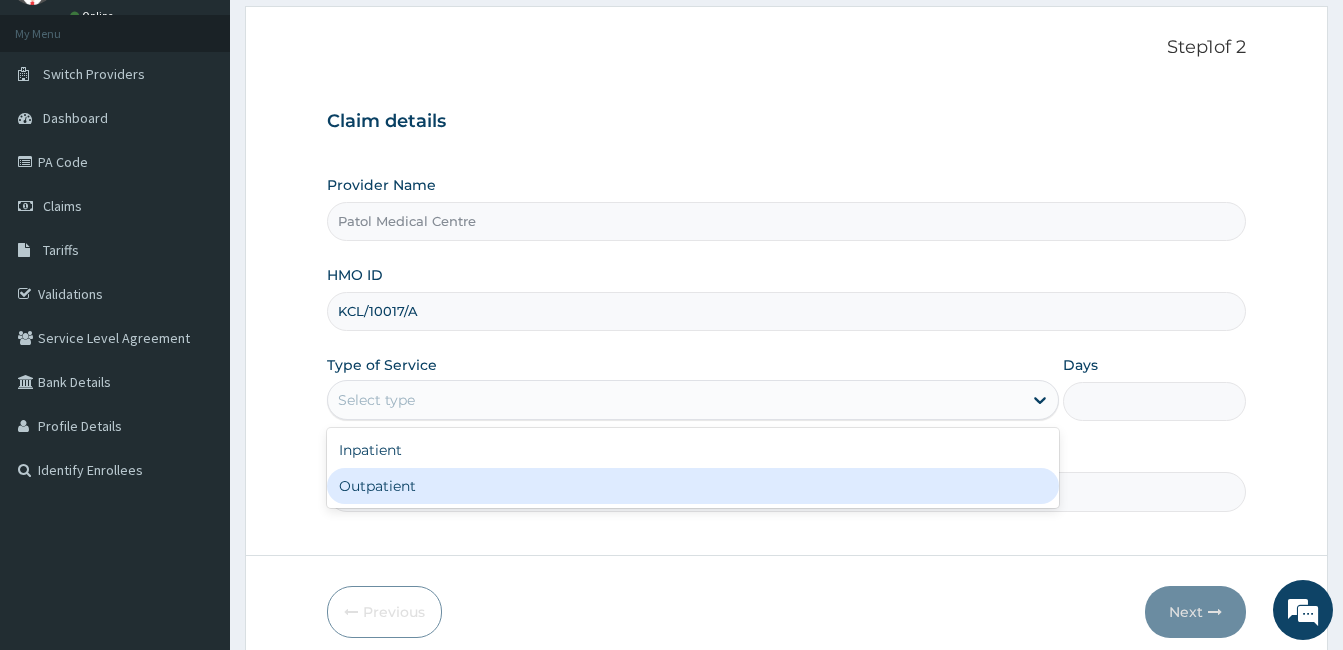 click on "Outpatient" at bounding box center [693, 486] 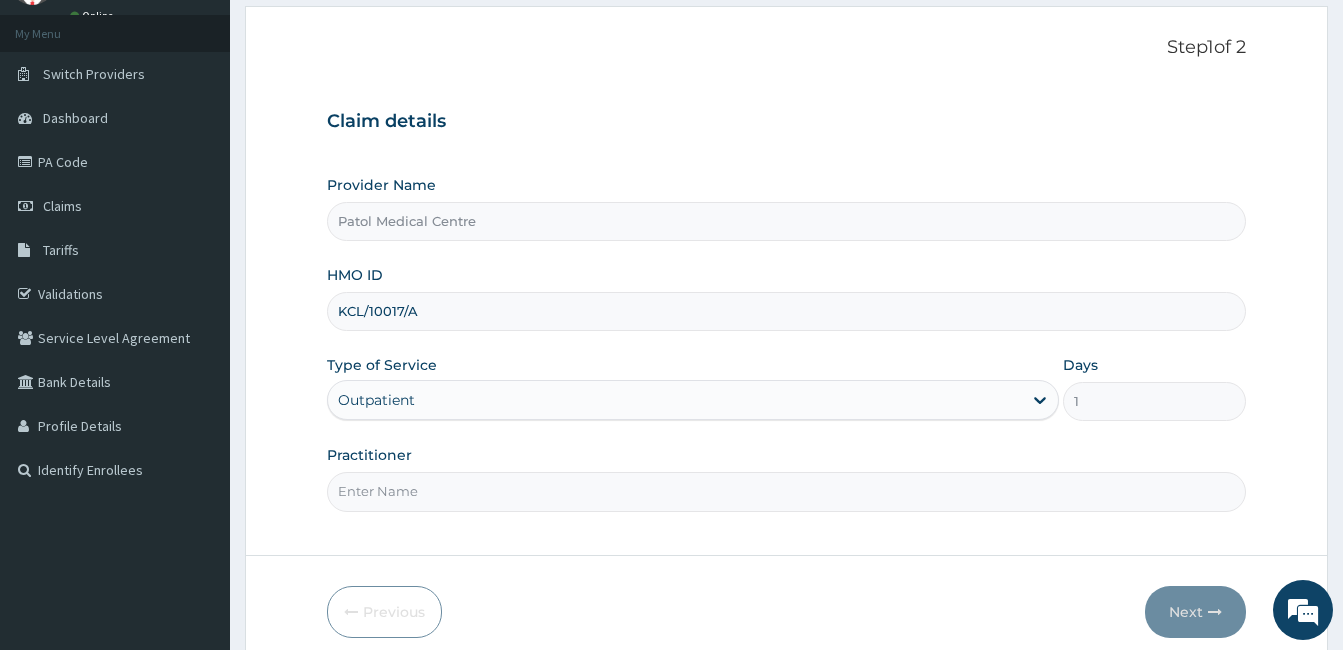 drag, startPoint x: 422, startPoint y: 497, endPoint x: 432, endPoint y: 504, distance: 12.206555 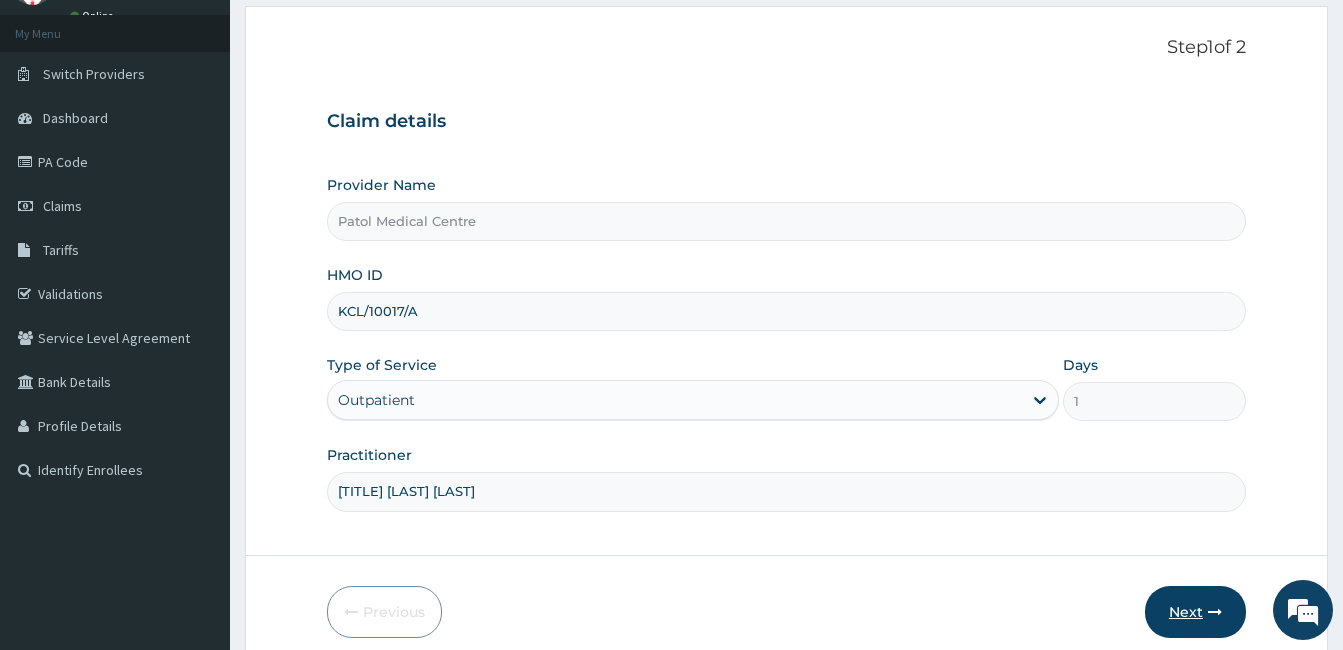 click on "Next" at bounding box center [1195, 612] 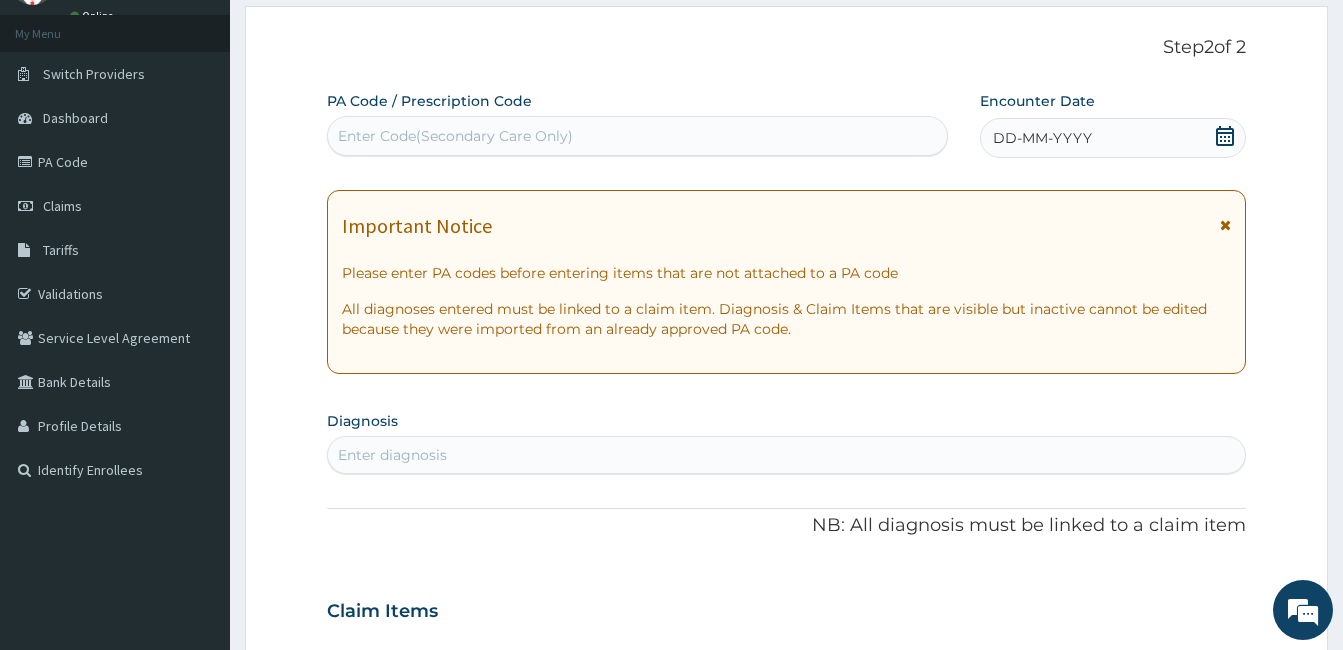 click on "Enter Code(Secondary Care Only)" at bounding box center [455, 136] 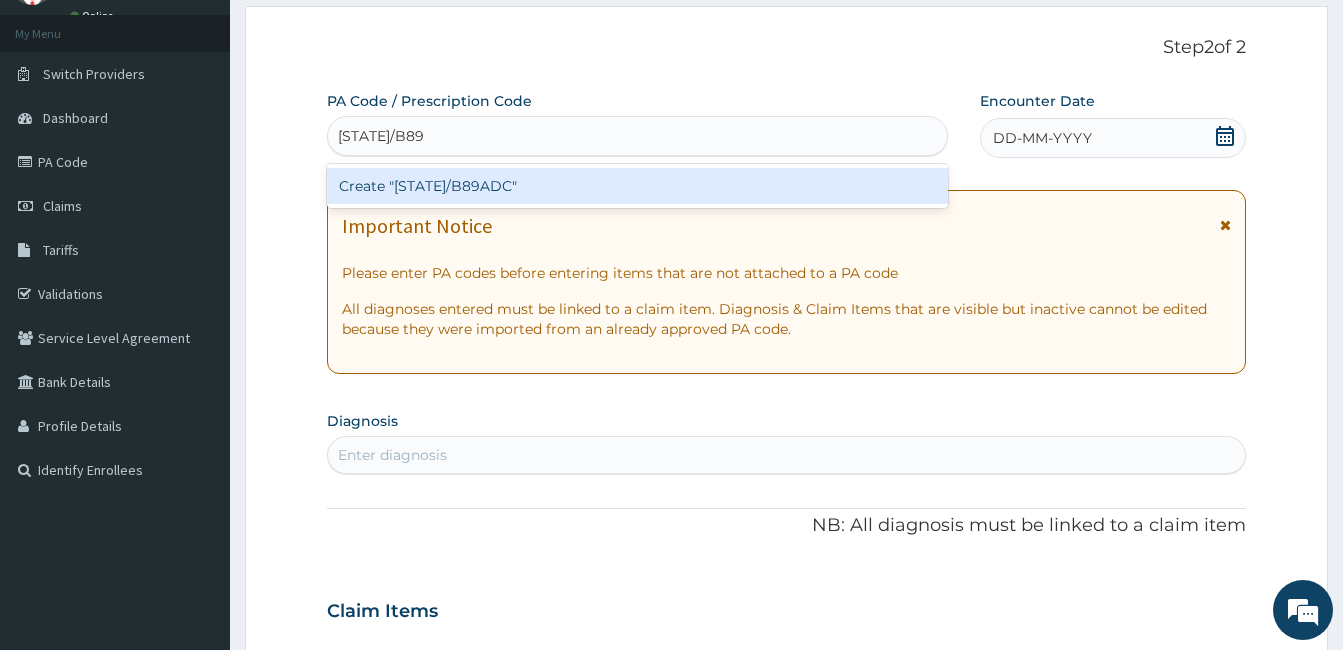 click on "Create "PA/B89ADC"" at bounding box center (637, 186) 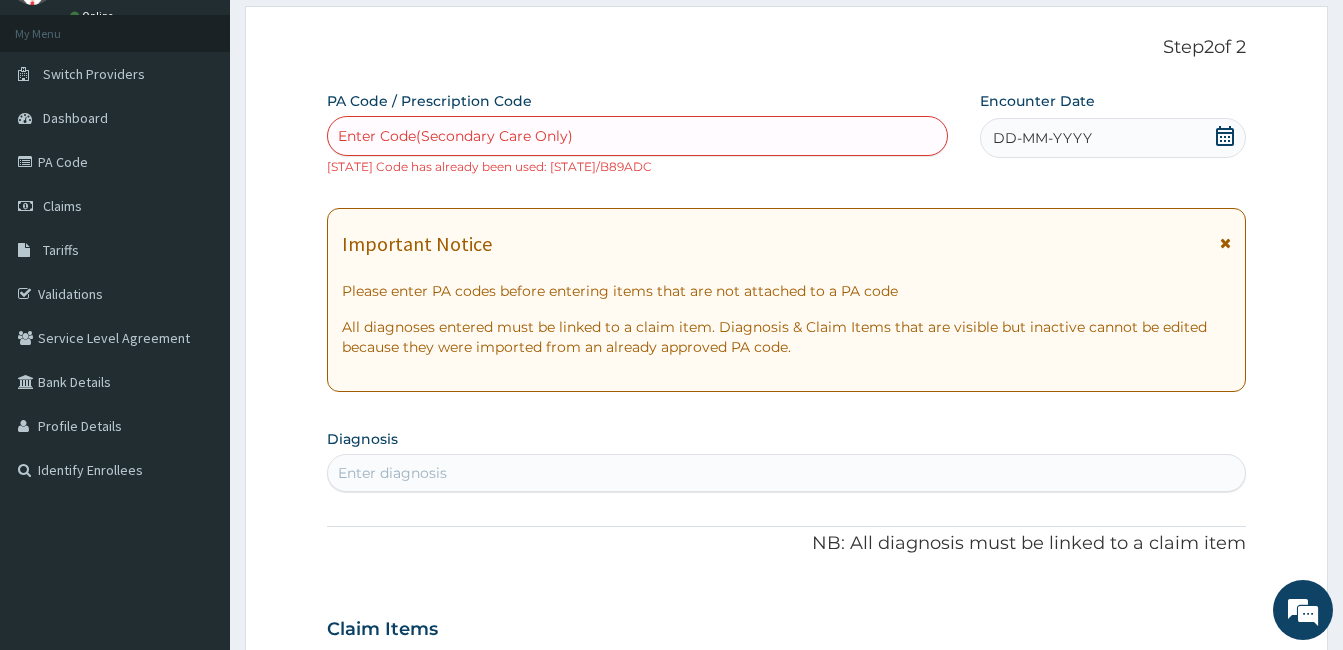 click on "Enter Code(Secondary Care Only)" at bounding box center [455, 136] 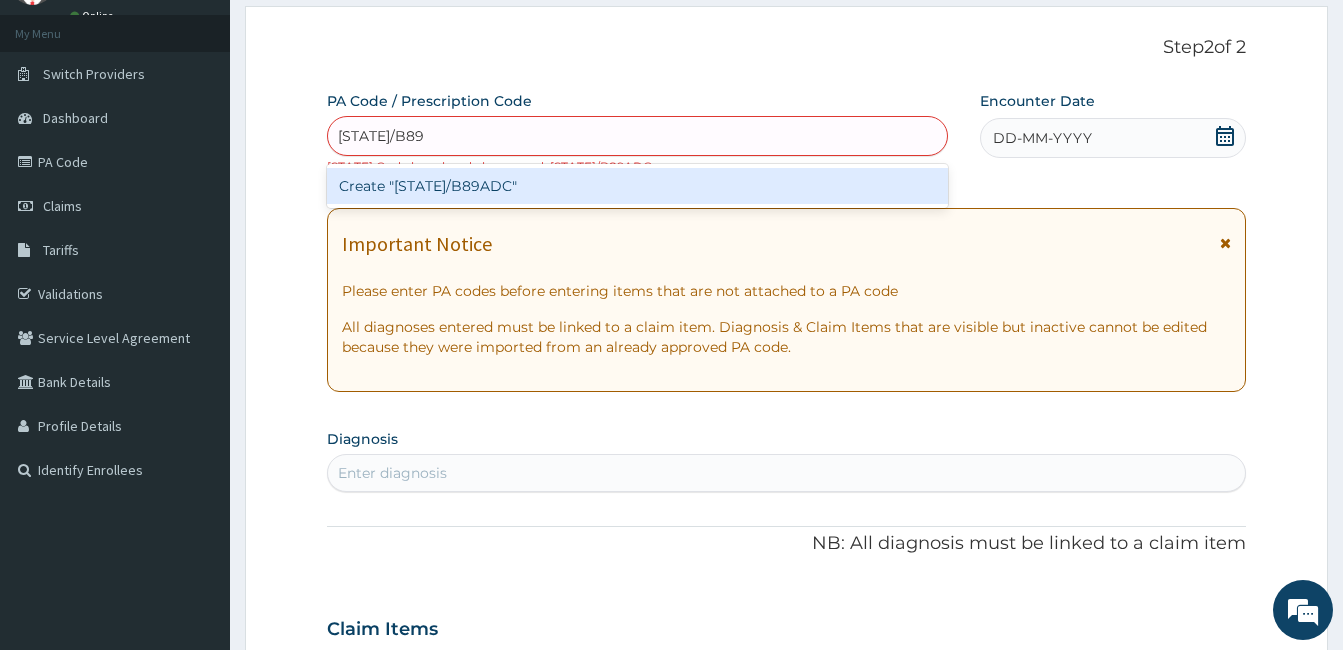 click on "Create "PA/B89ADC"" at bounding box center [637, 186] 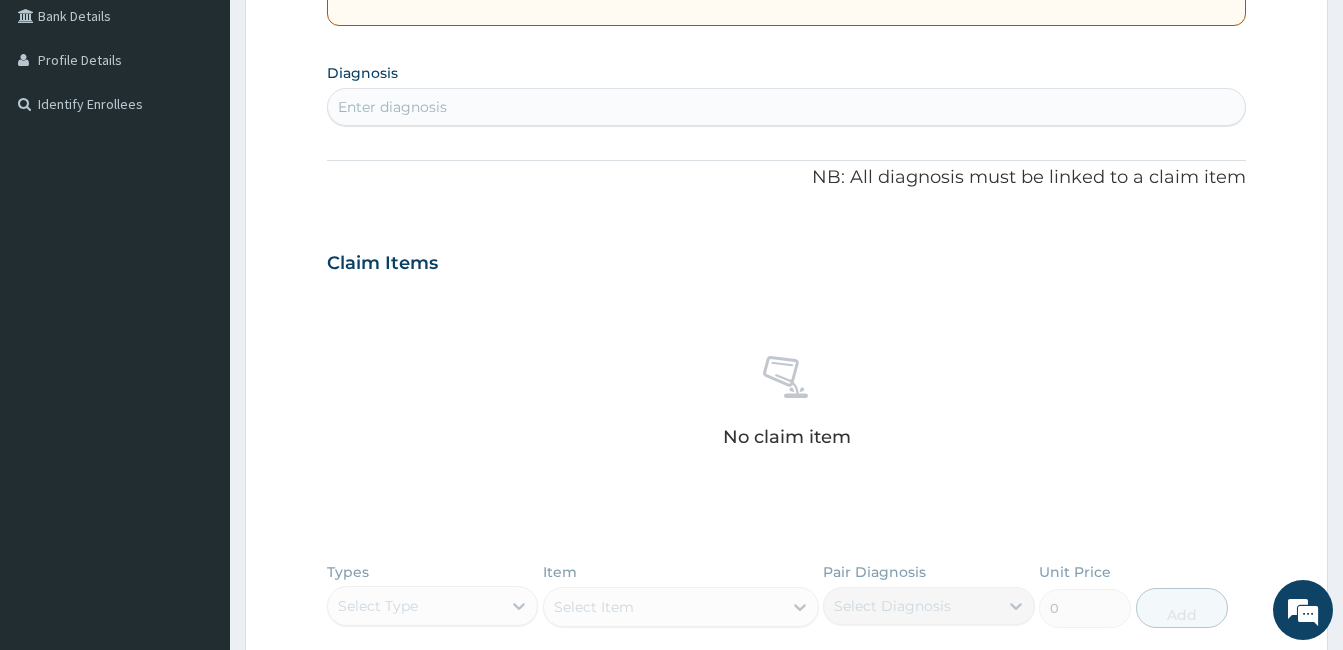 scroll, scrollTop: 700, scrollLeft: 0, axis: vertical 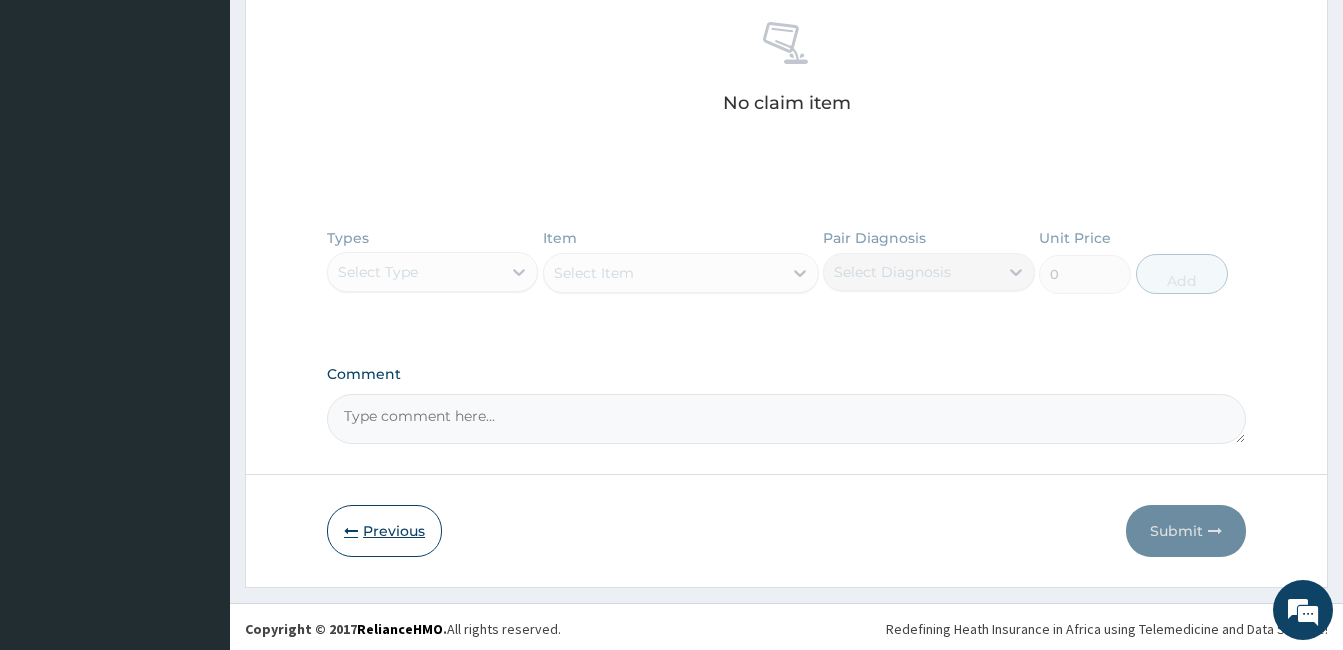 click on "Previous" at bounding box center (384, 531) 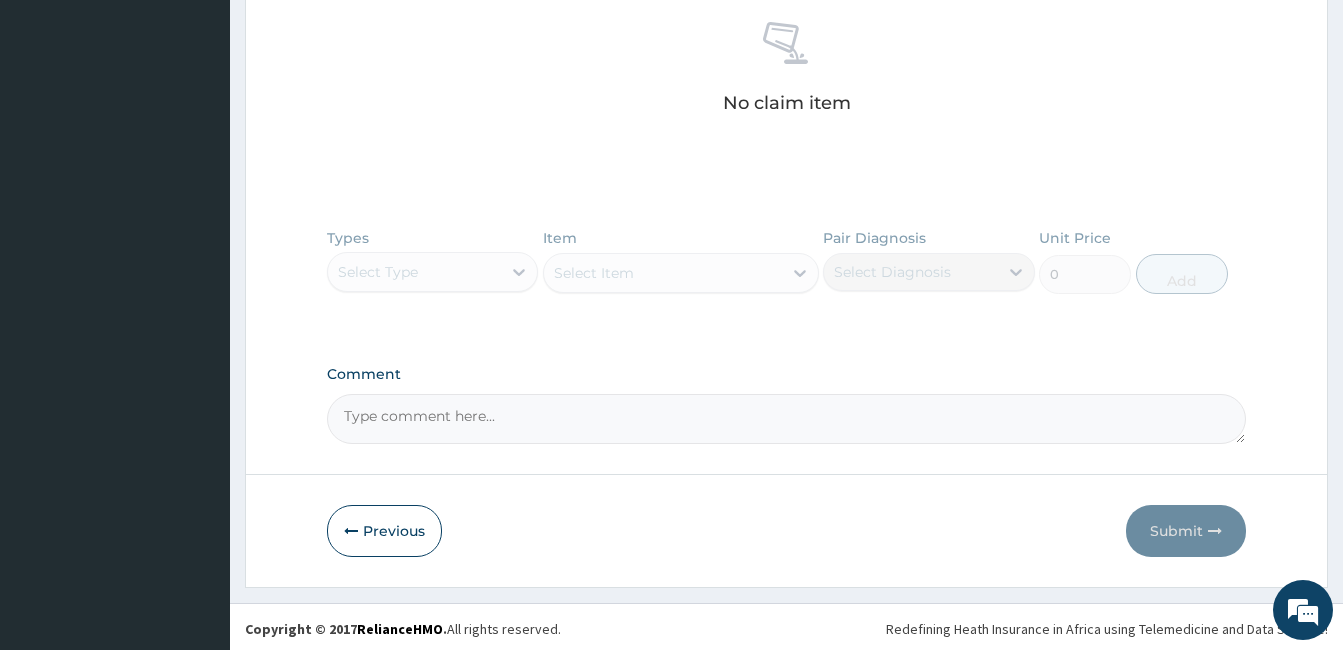scroll, scrollTop: 185, scrollLeft: 0, axis: vertical 